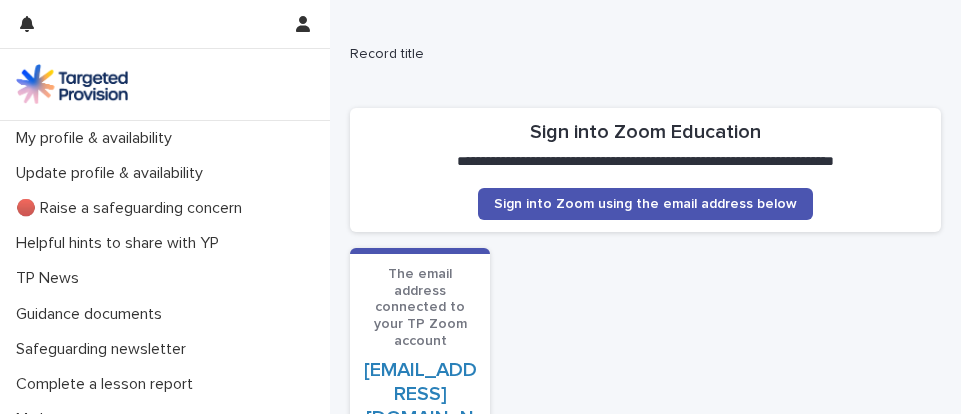 scroll, scrollTop: 0, scrollLeft: 0, axis: both 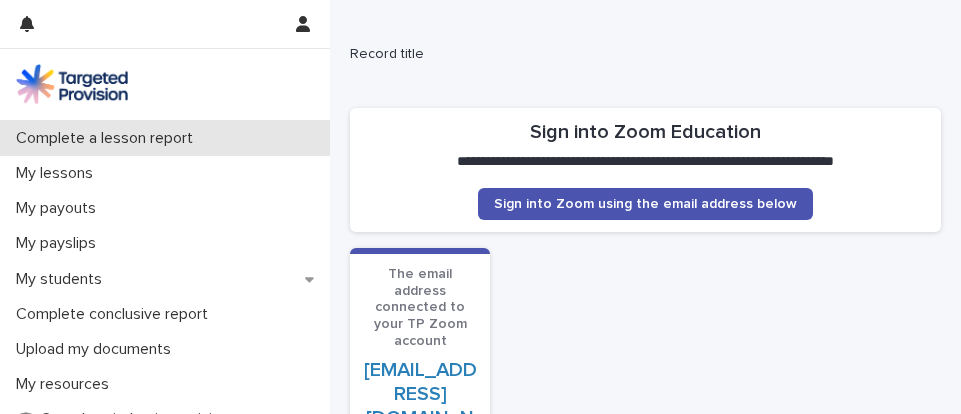 click on "Complete a lesson report" at bounding box center (108, 138) 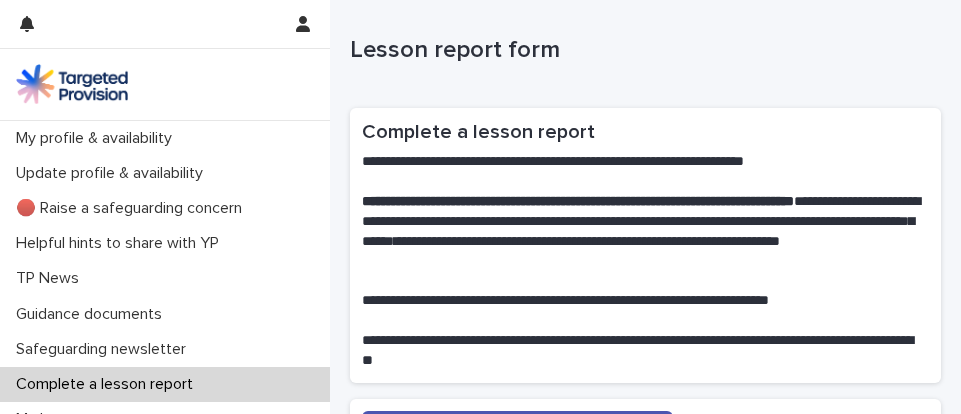 scroll, scrollTop: 213, scrollLeft: 0, axis: vertical 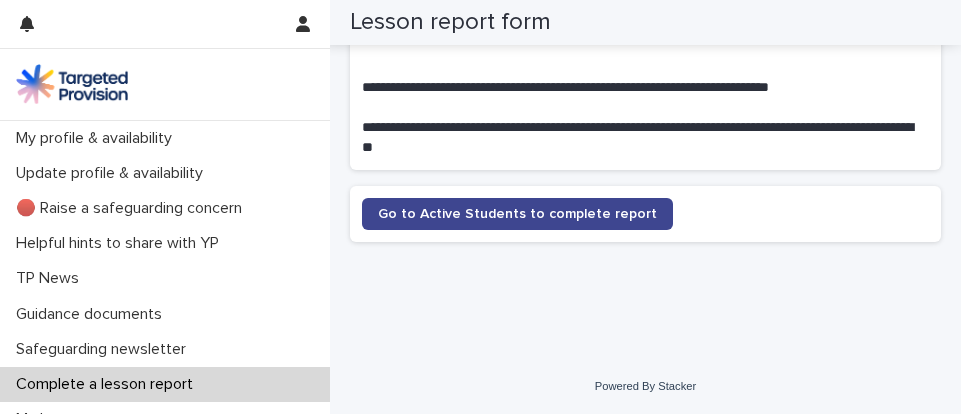 click on "Go to Active Students to complete report" at bounding box center [517, 214] 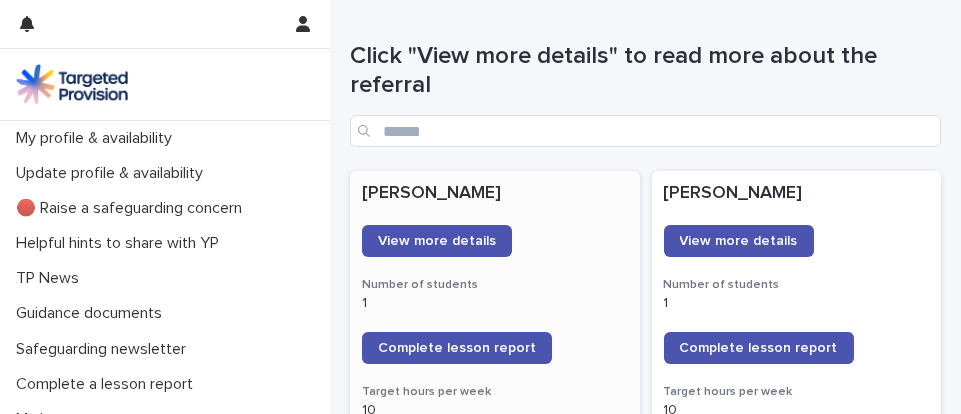 scroll, scrollTop: 240, scrollLeft: 0, axis: vertical 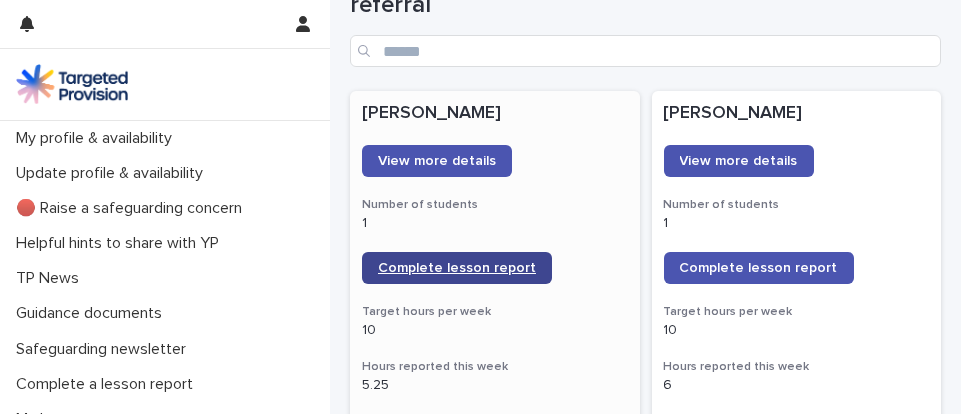 click on "Complete lesson report" at bounding box center [457, 268] 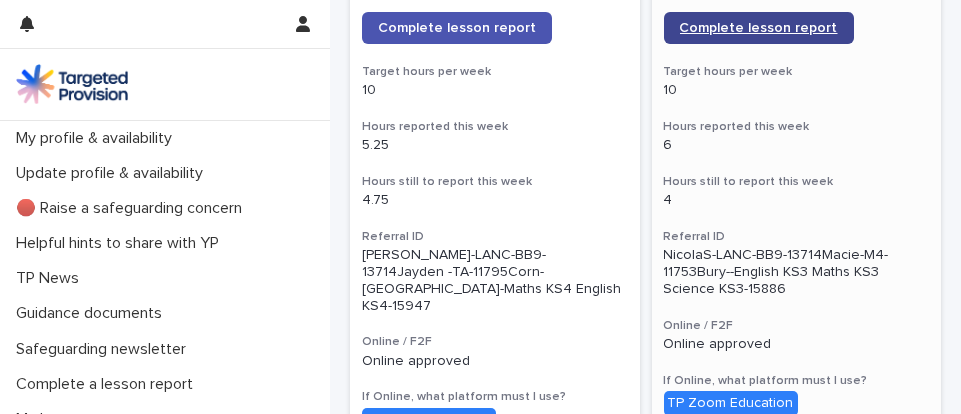 scroll, scrollTop: 320, scrollLeft: 0, axis: vertical 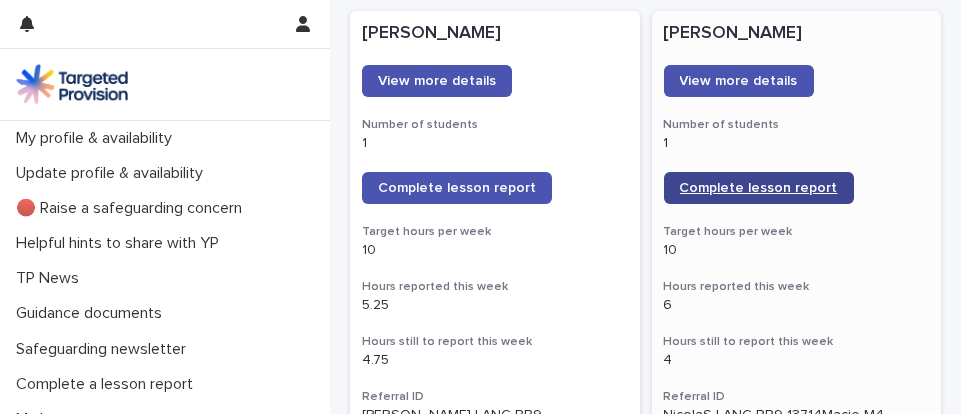 click on "Complete lesson report" at bounding box center (759, 188) 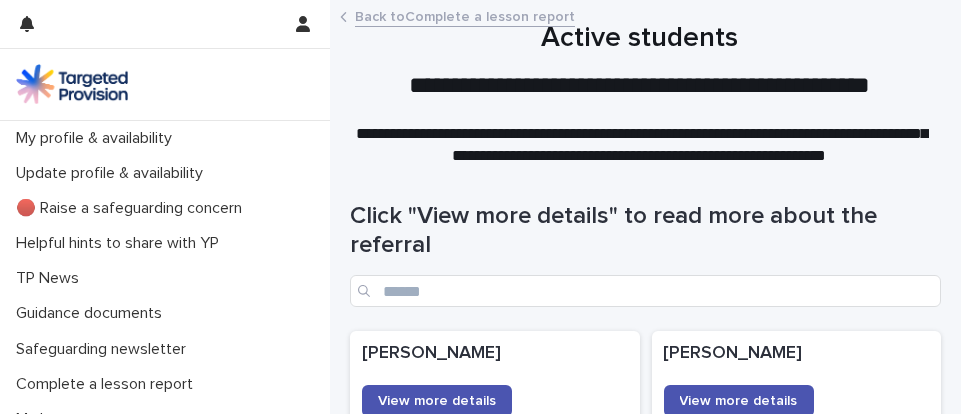scroll, scrollTop: 240, scrollLeft: 0, axis: vertical 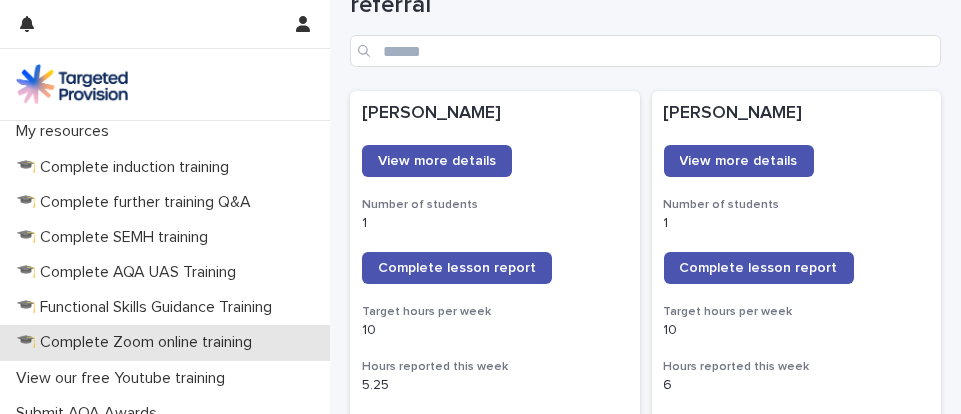 click on "🎓 Complete Zoom online training" at bounding box center (138, 342) 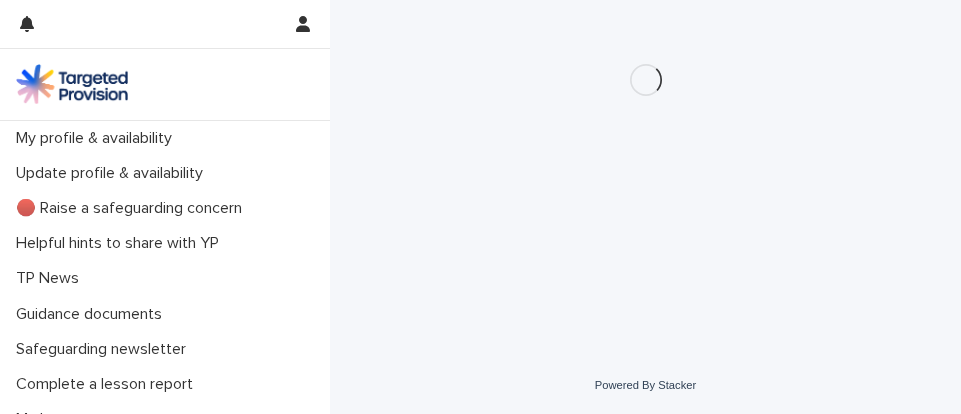 scroll, scrollTop: 0, scrollLeft: 0, axis: both 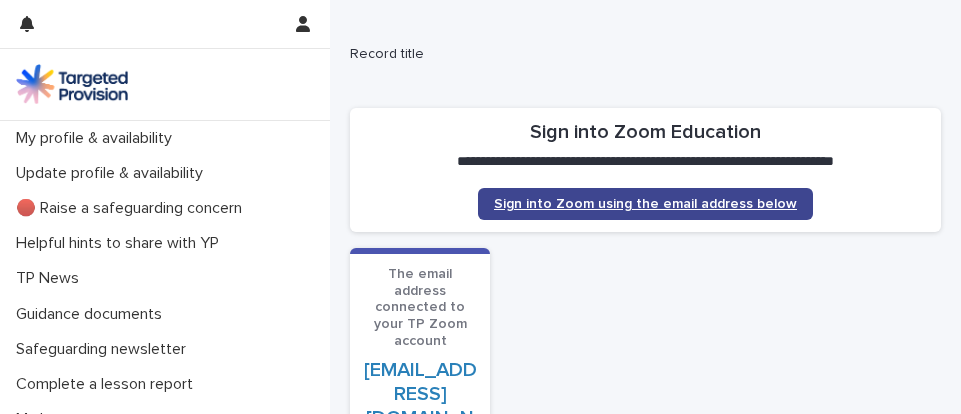 click on "Sign into Zoom using the email address below" at bounding box center (645, 204) 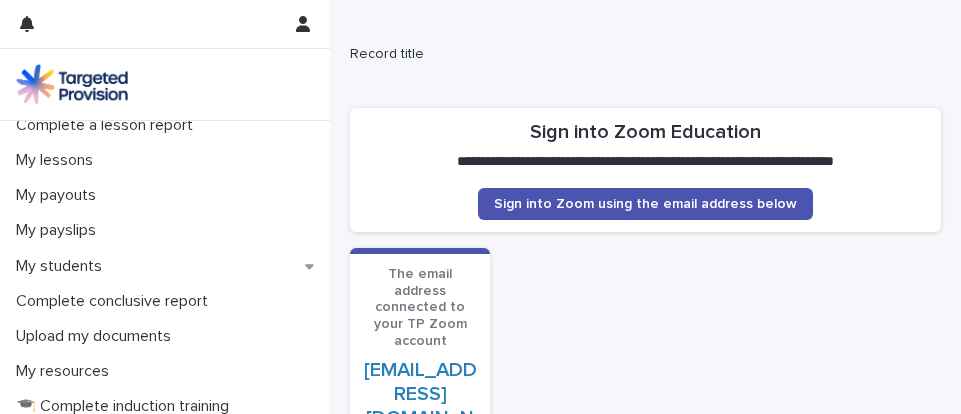 scroll, scrollTop: 211, scrollLeft: 0, axis: vertical 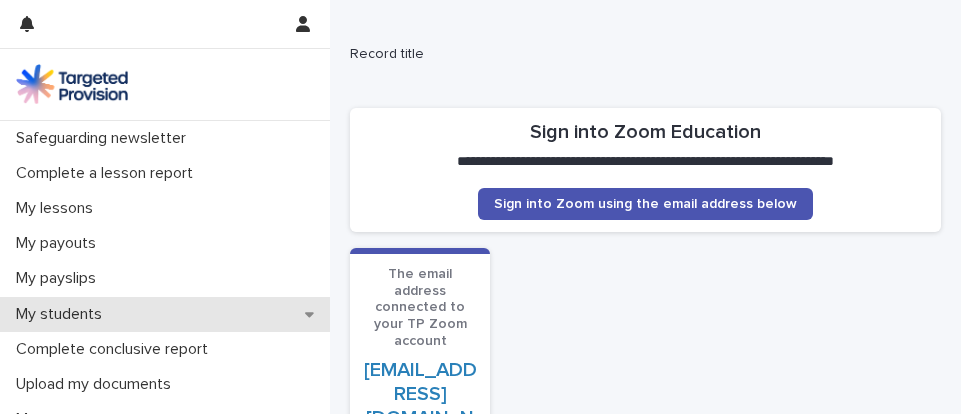 click 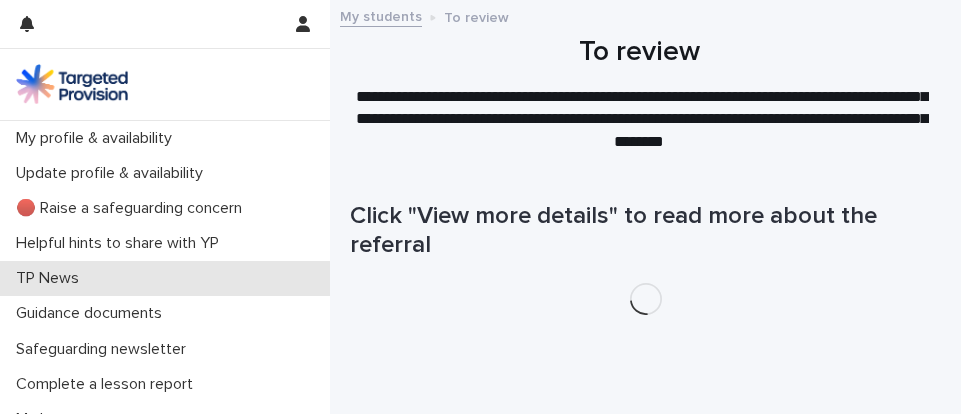 scroll, scrollTop: 240, scrollLeft: 0, axis: vertical 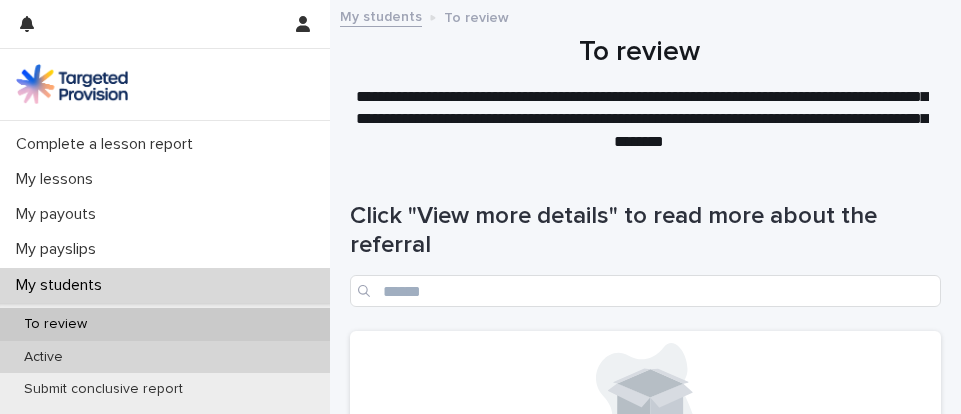 click on "Active" at bounding box center (43, 357) 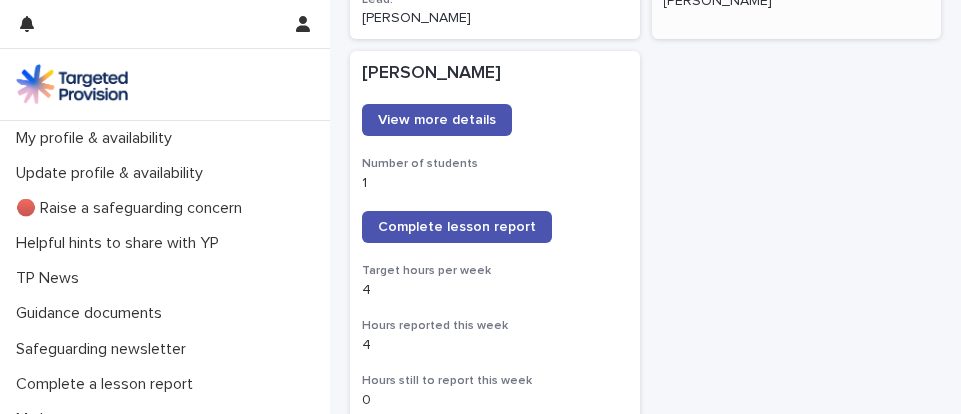 scroll, scrollTop: 1280, scrollLeft: 0, axis: vertical 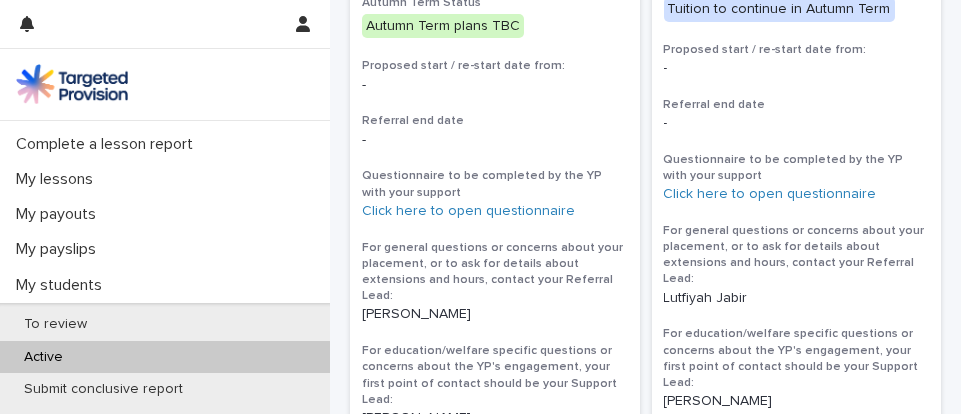 click on "Active" at bounding box center (43, 357) 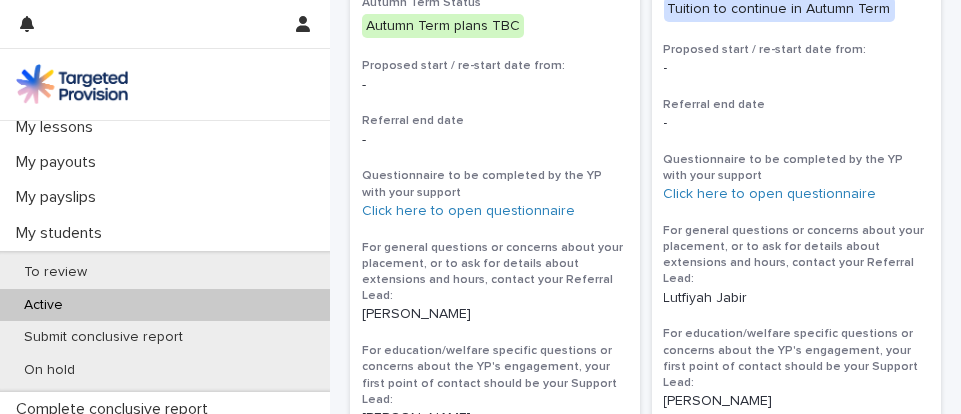 scroll, scrollTop: 532, scrollLeft: 0, axis: vertical 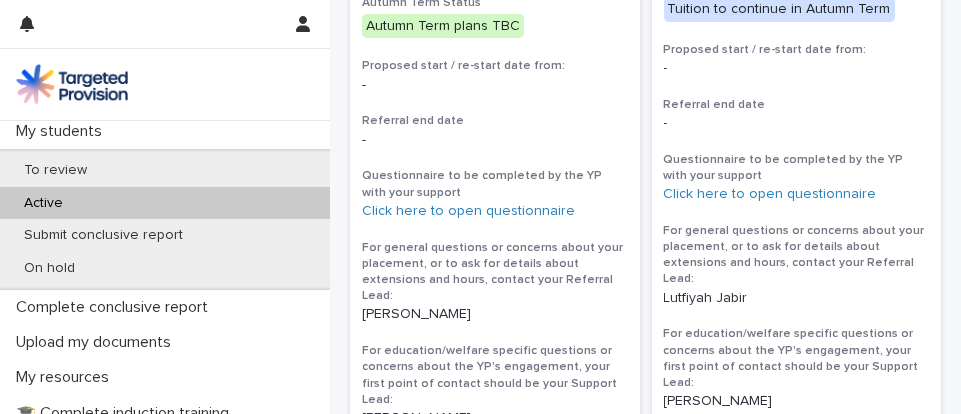 click on "Active" at bounding box center [43, 203] 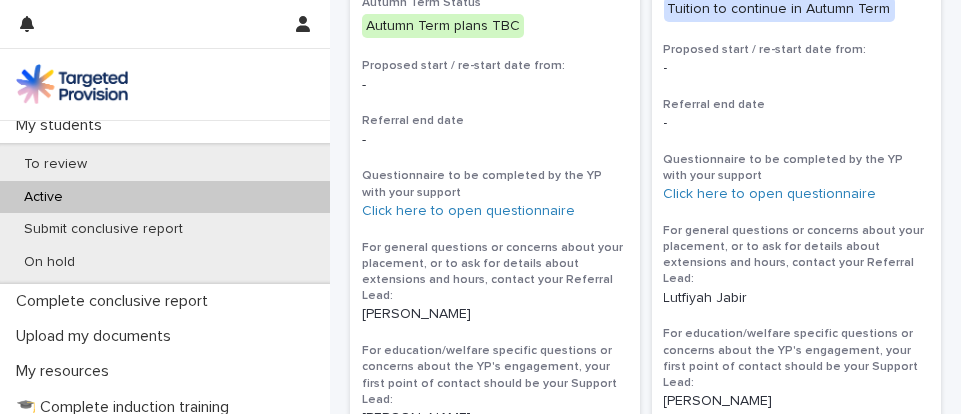 scroll, scrollTop: 404, scrollLeft: 0, axis: vertical 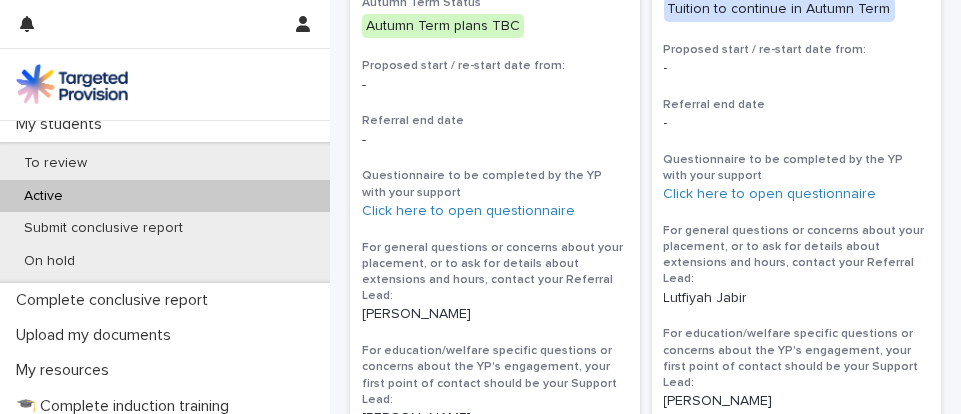 click on "Active" at bounding box center [43, 196] 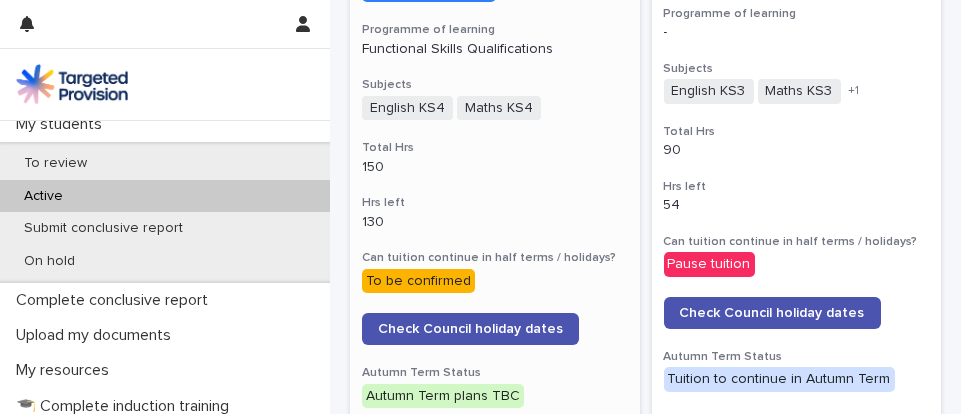 scroll, scrollTop: 430, scrollLeft: 0, axis: vertical 